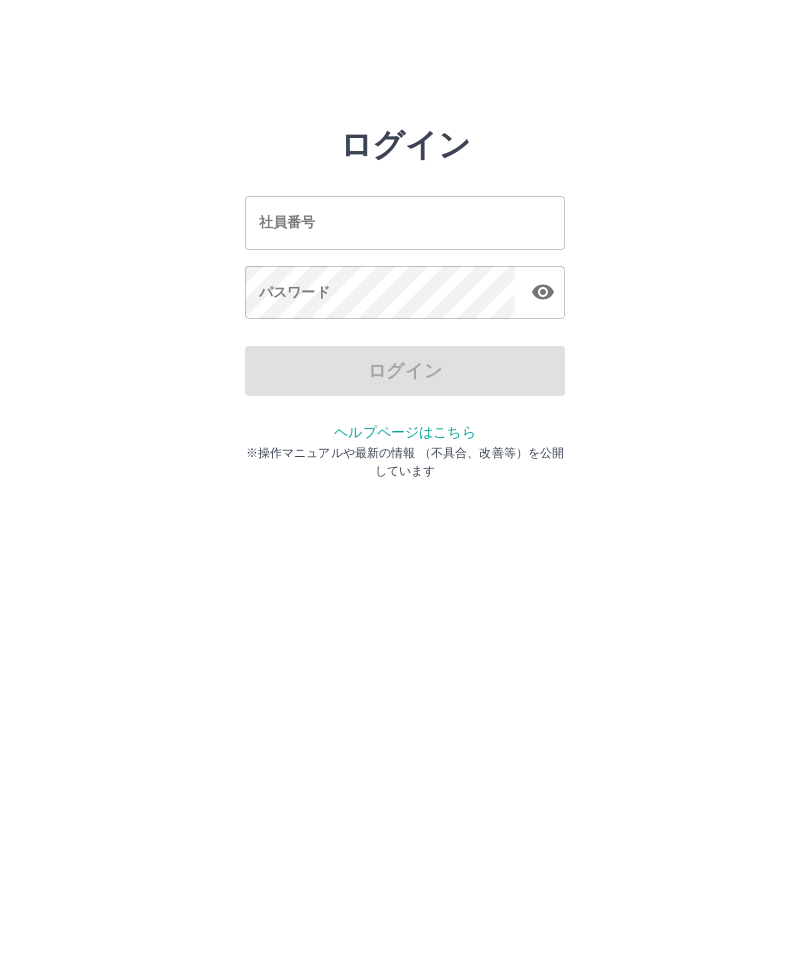 scroll, scrollTop: 0, scrollLeft: 0, axis: both 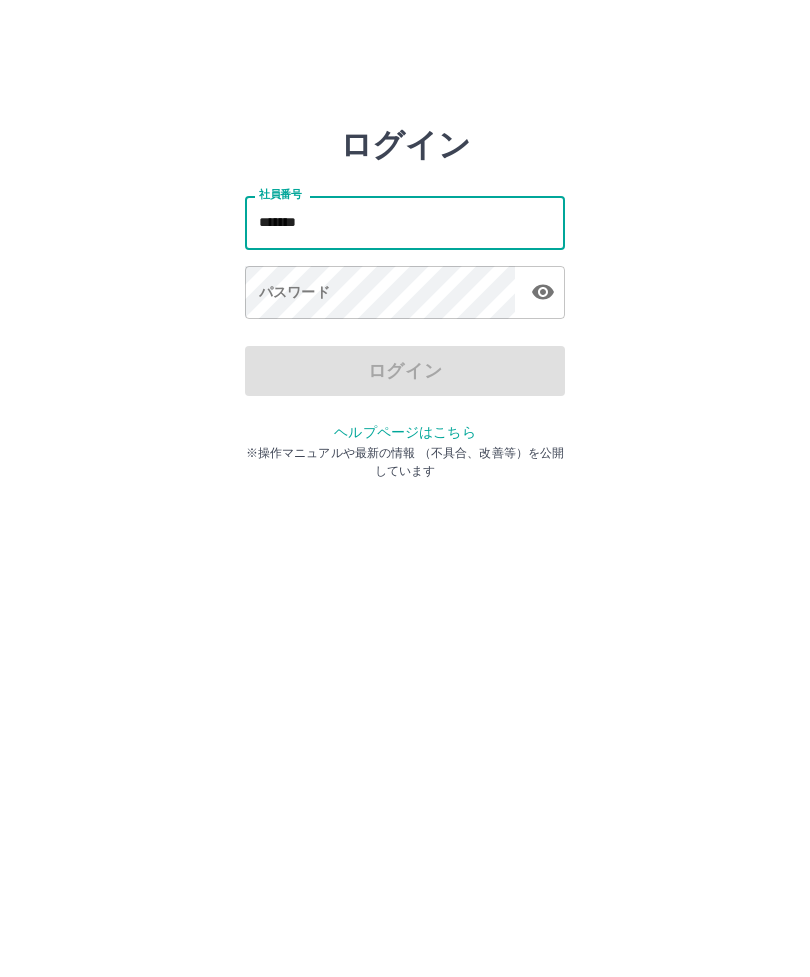 type on "*******" 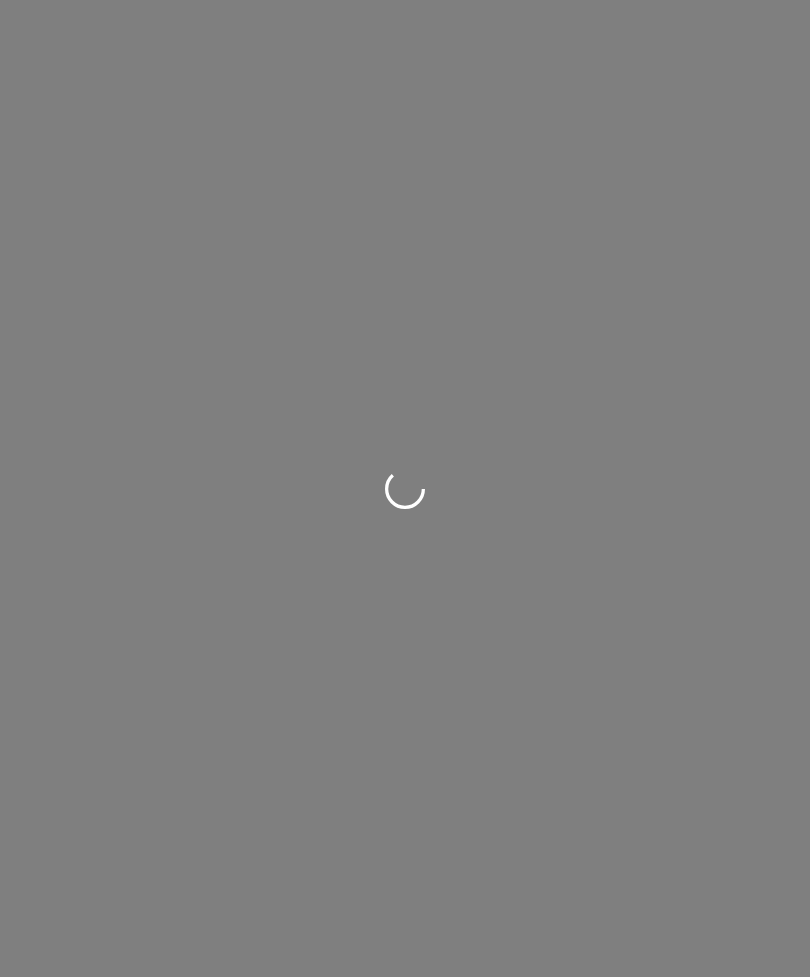 scroll, scrollTop: 0, scrollLeft: 0, axis: both 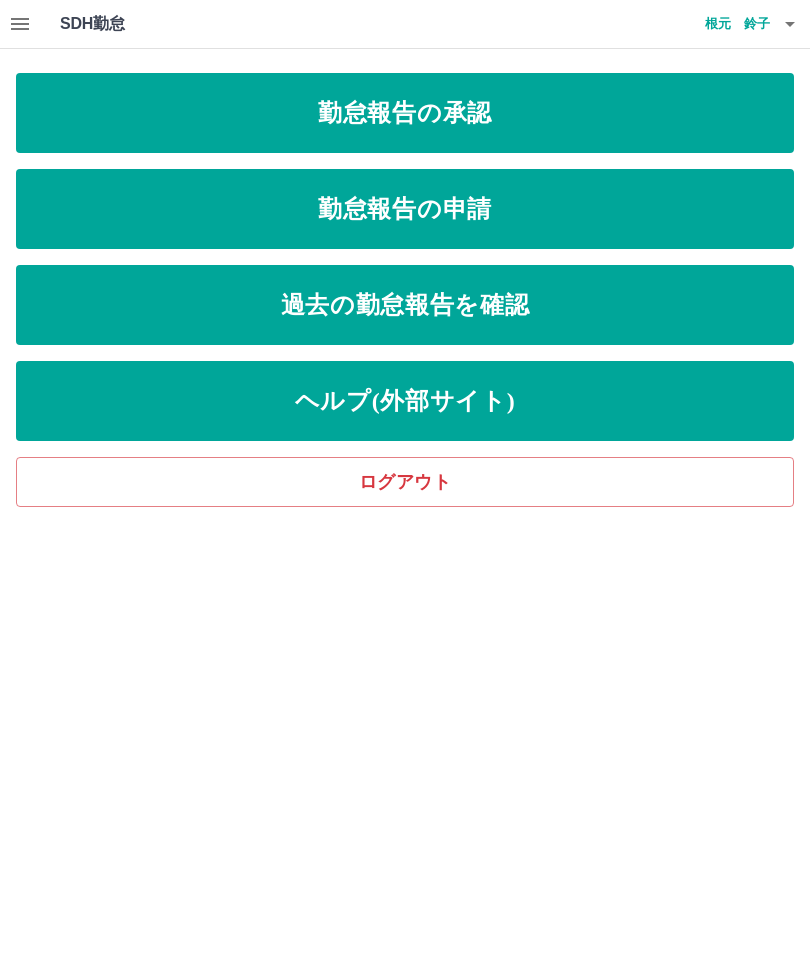 click on "勤怠報告の申請" at bounding box center (405, 209) 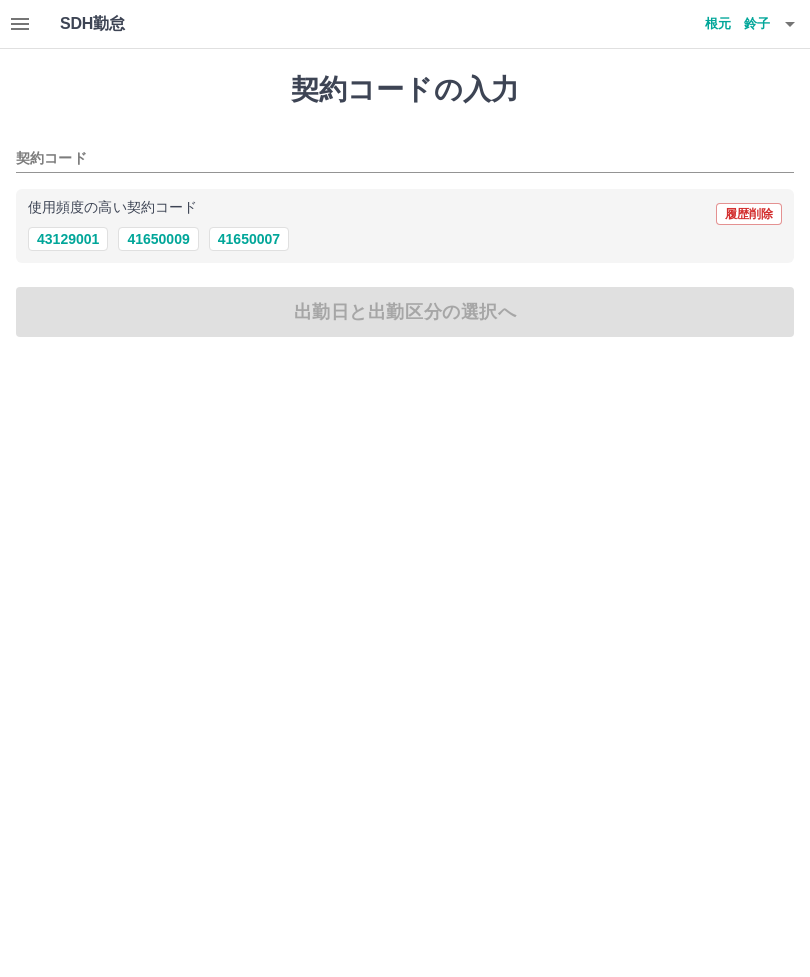 click on "41650007" at bounding box center [249, 239] 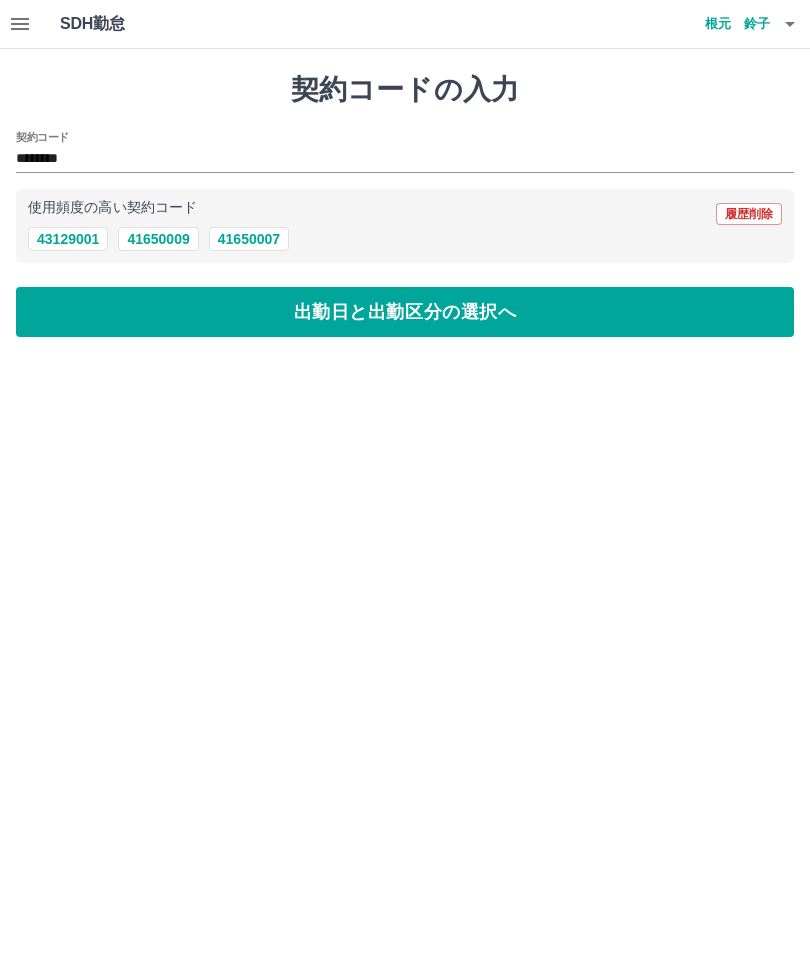 click on "出勤日と出勤区分の選択へ" at bounding box center (405, 312) 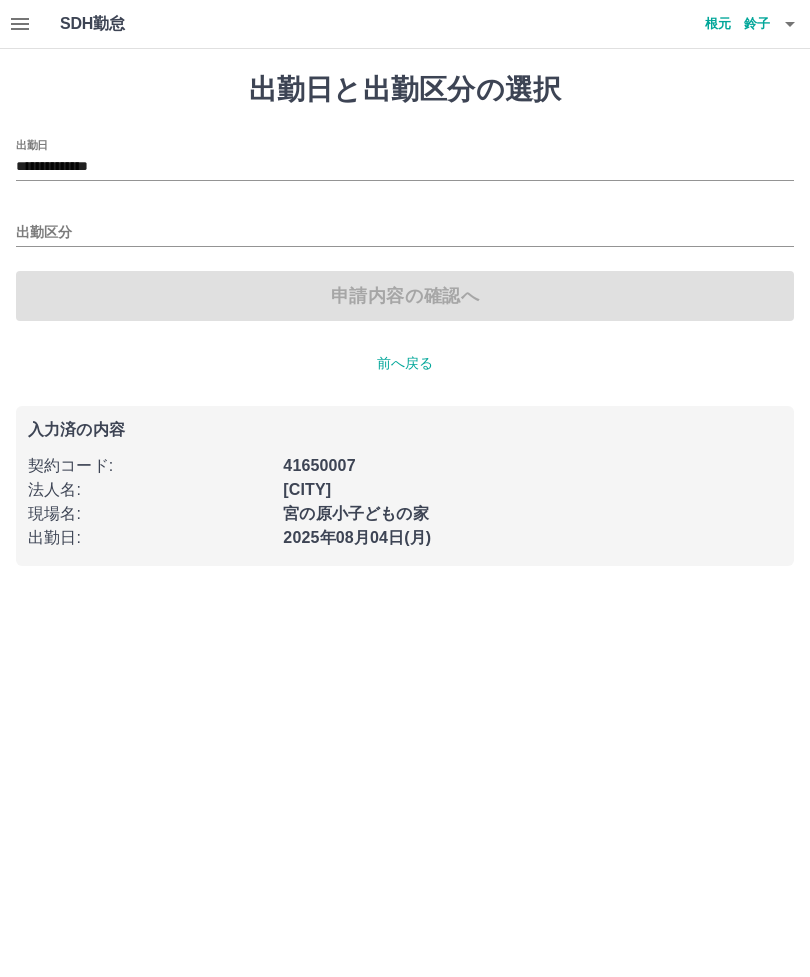 click on "出勤区分" at bounding box center [405, 233] 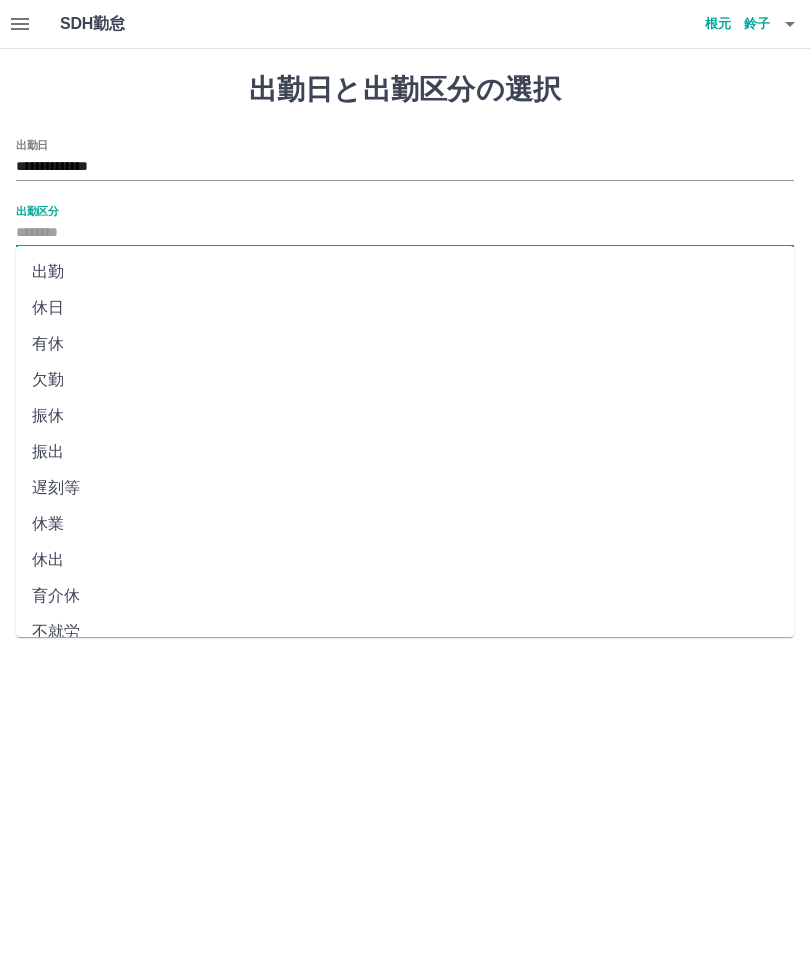click on "出勤" at bounding box center [405, 272] 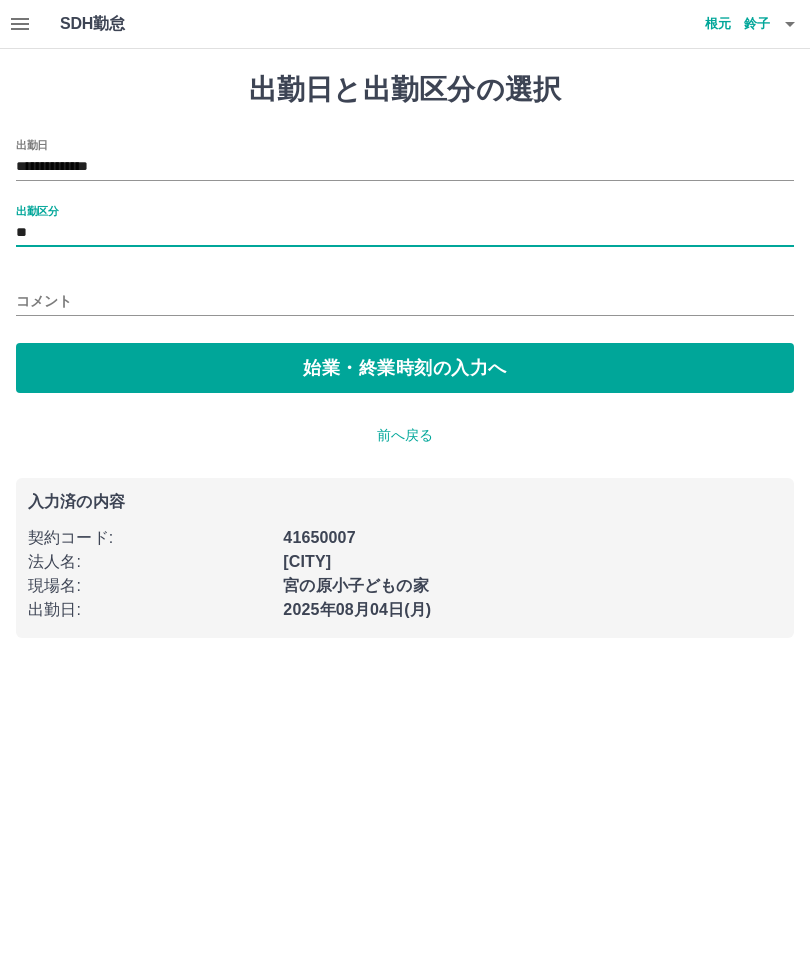 click on "始業・終業時刻の入力へ" at bounding box center [405, 368] 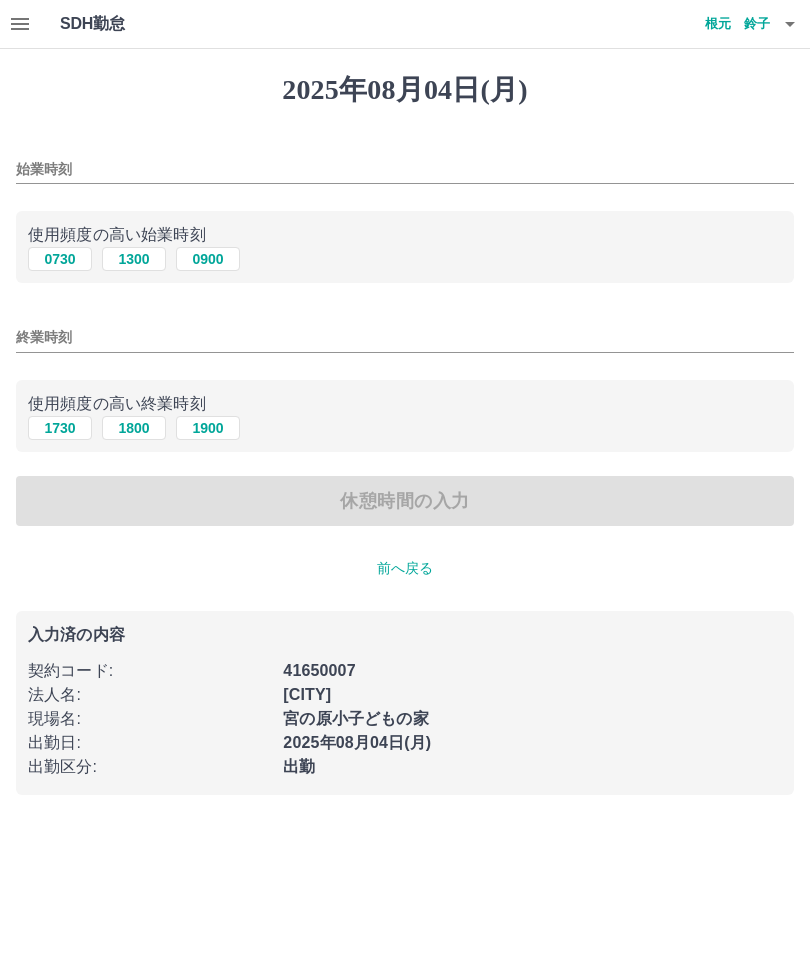 click on "0730" at bounding box center (60, 259) 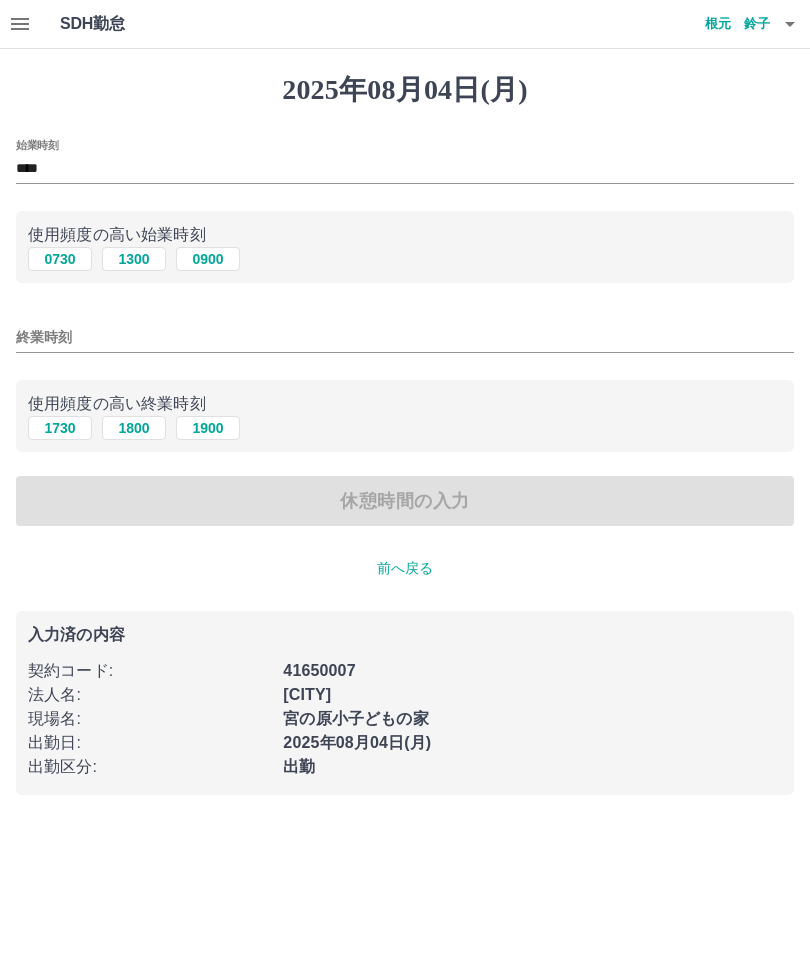 click on "終業時刻" at bounding box center [405, 337] 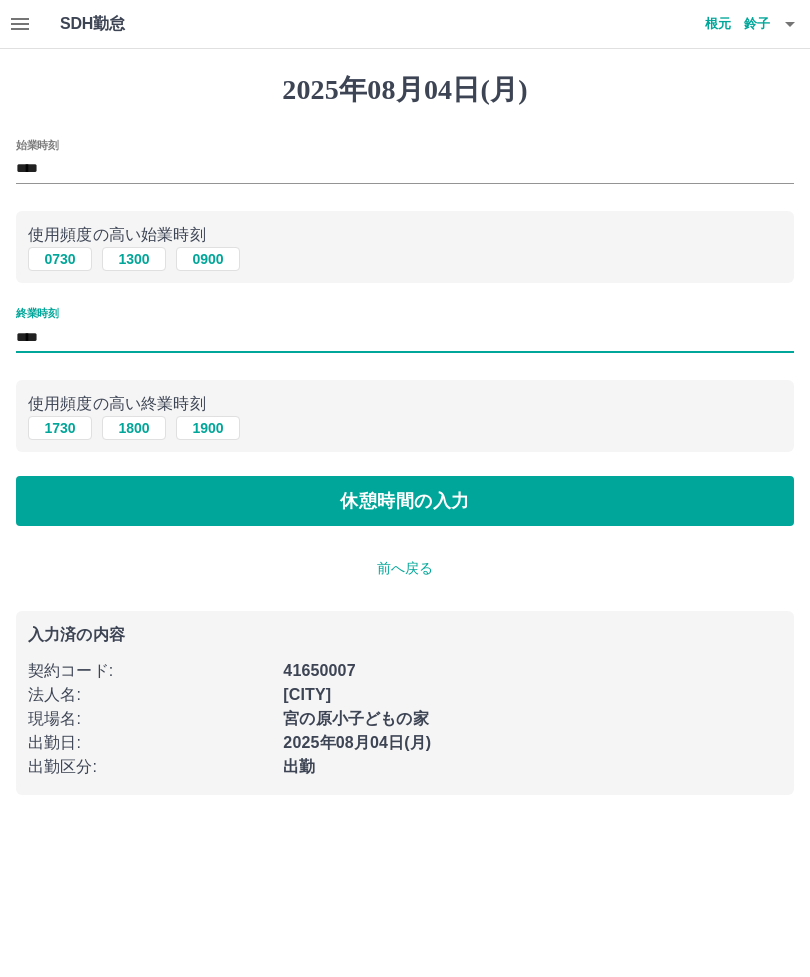 type on "****" 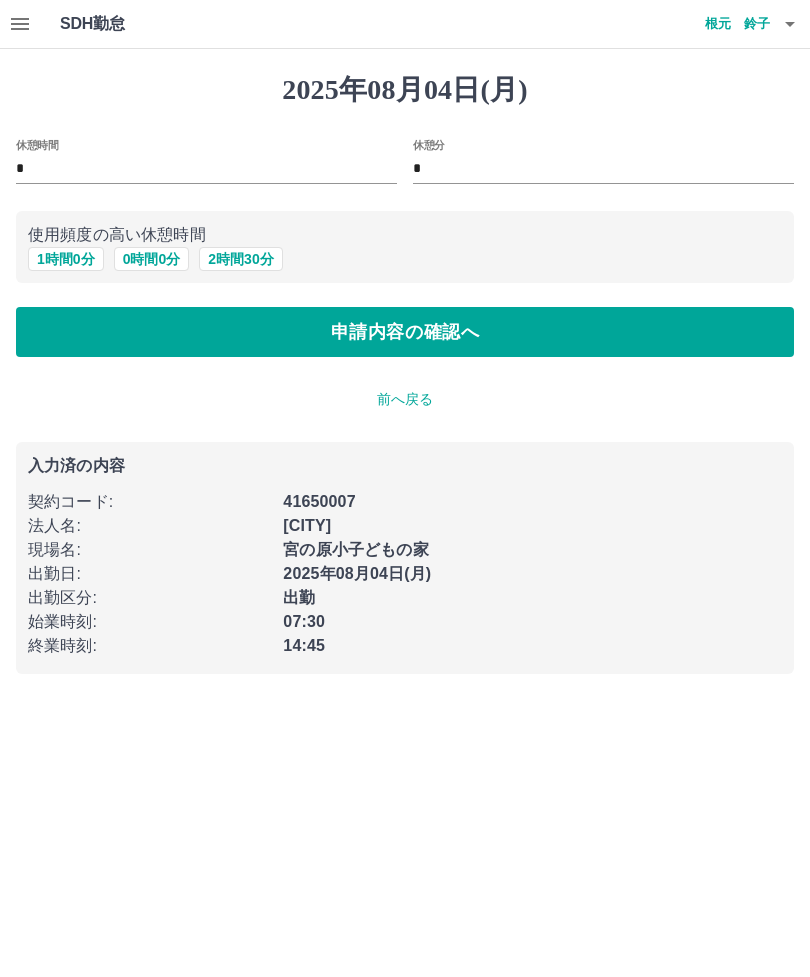 click on "*" at bounding box center (603, 169) 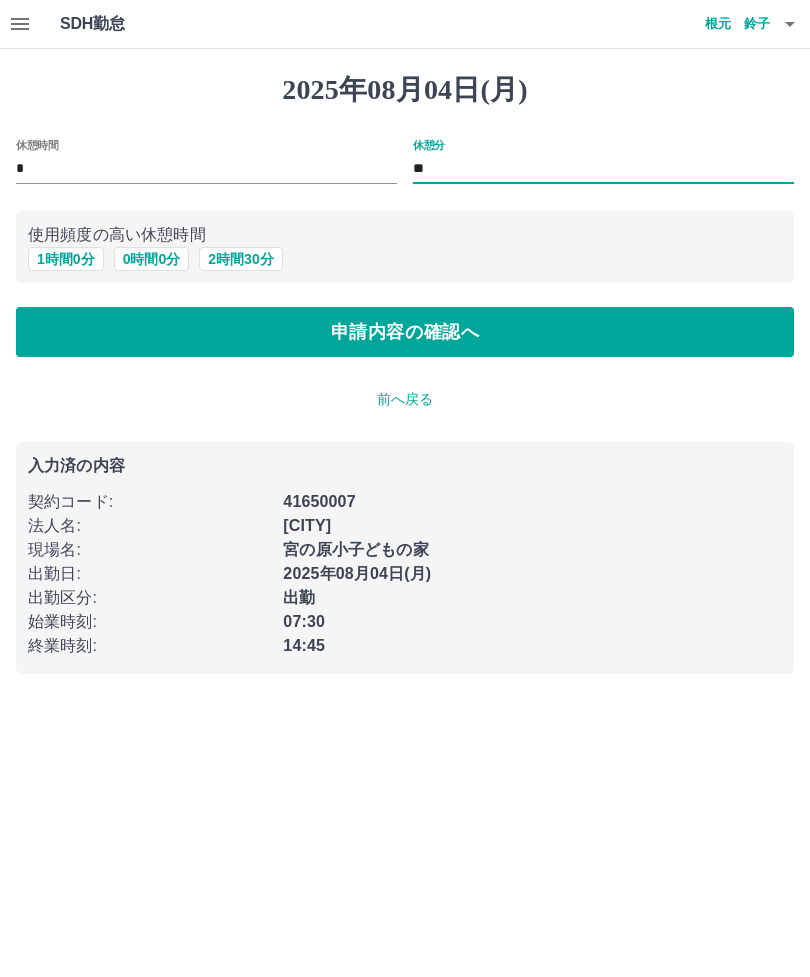 type on "*" 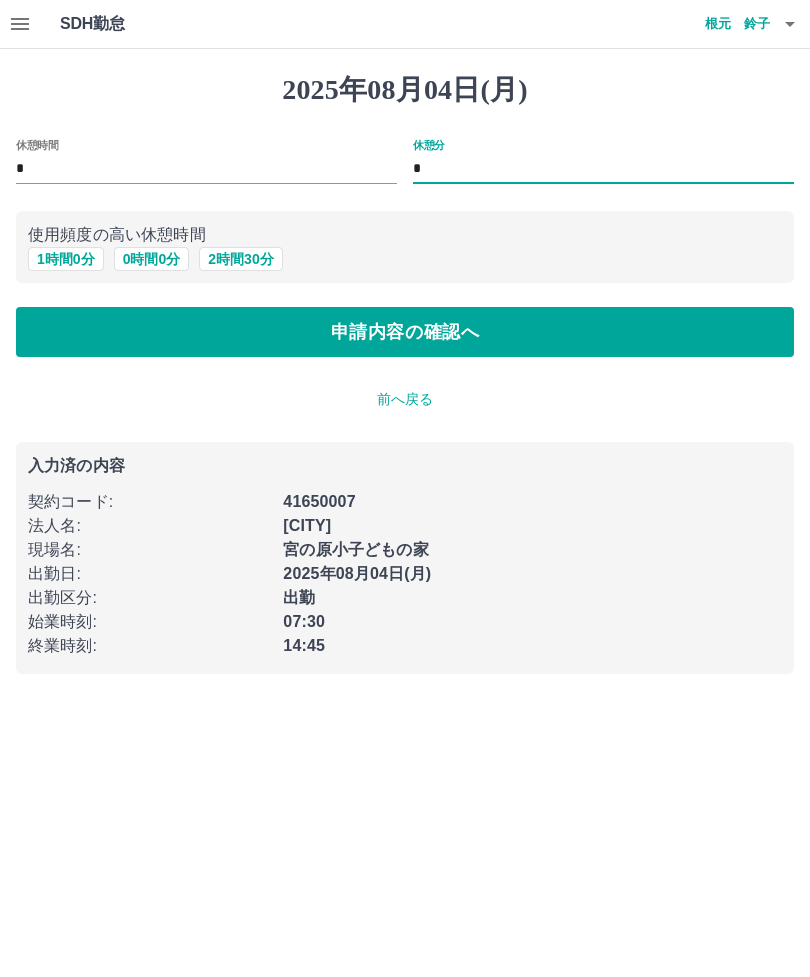 click on "休憩時間" at bounding box center (37, 144) 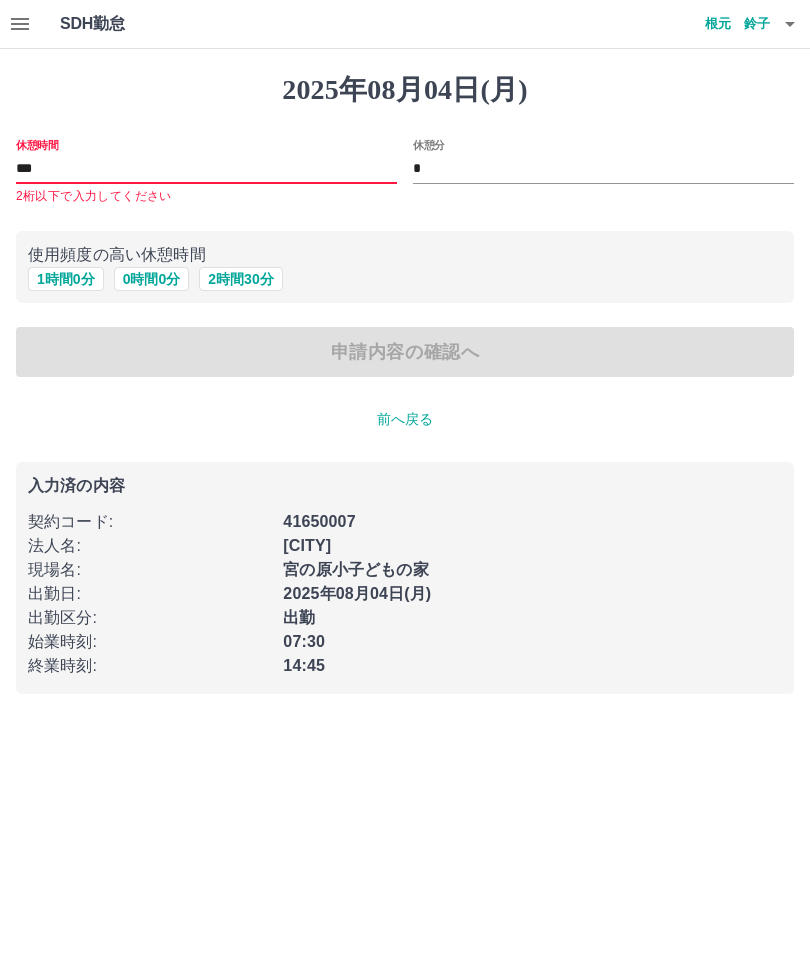 click on "使用頻度の高い休憩時間 1 時間 0 分 0 時間 0 分 2 時間 30 分" at bounding box center (405, 267) 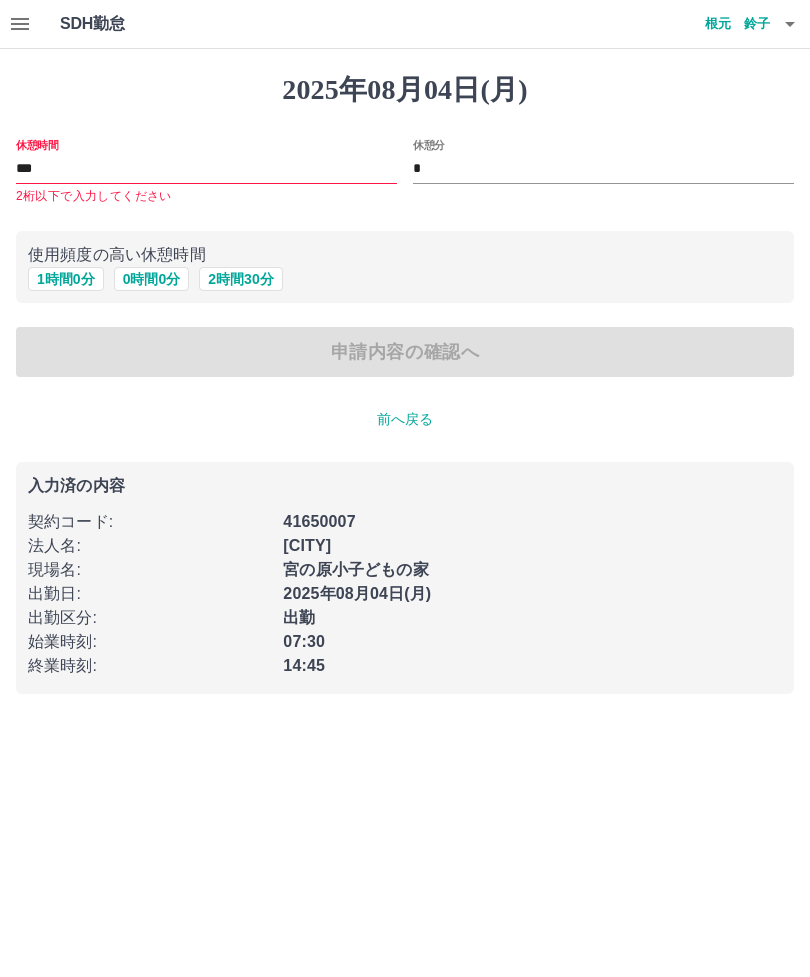 click on "***" at bounding box center [206, 169] 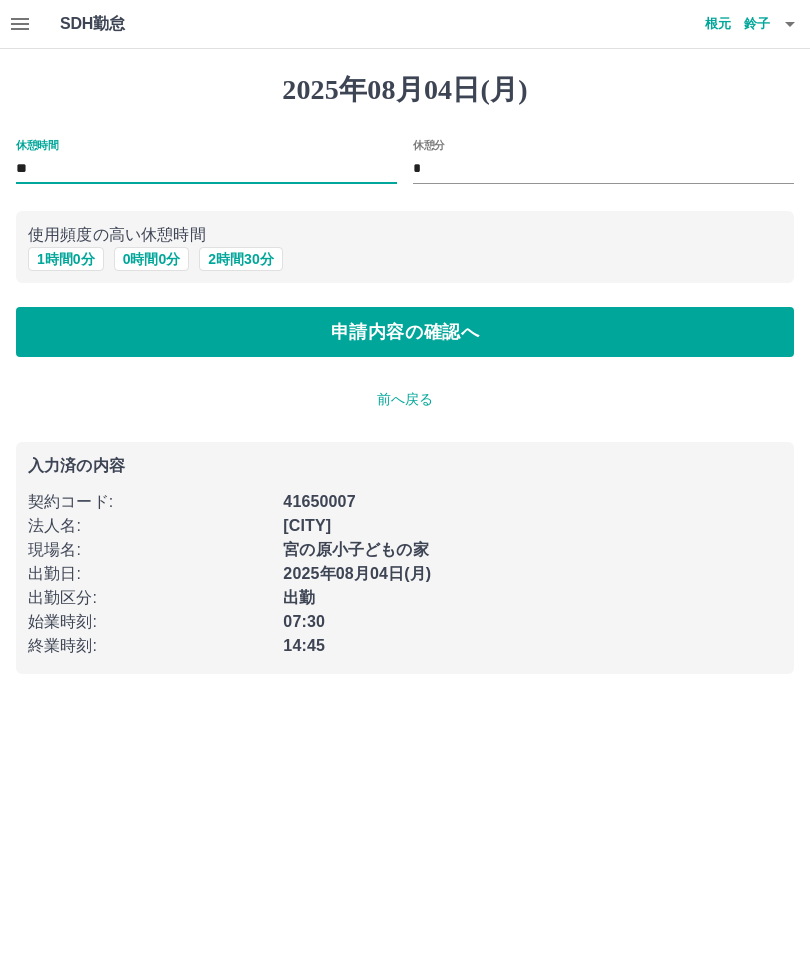 type on "*" 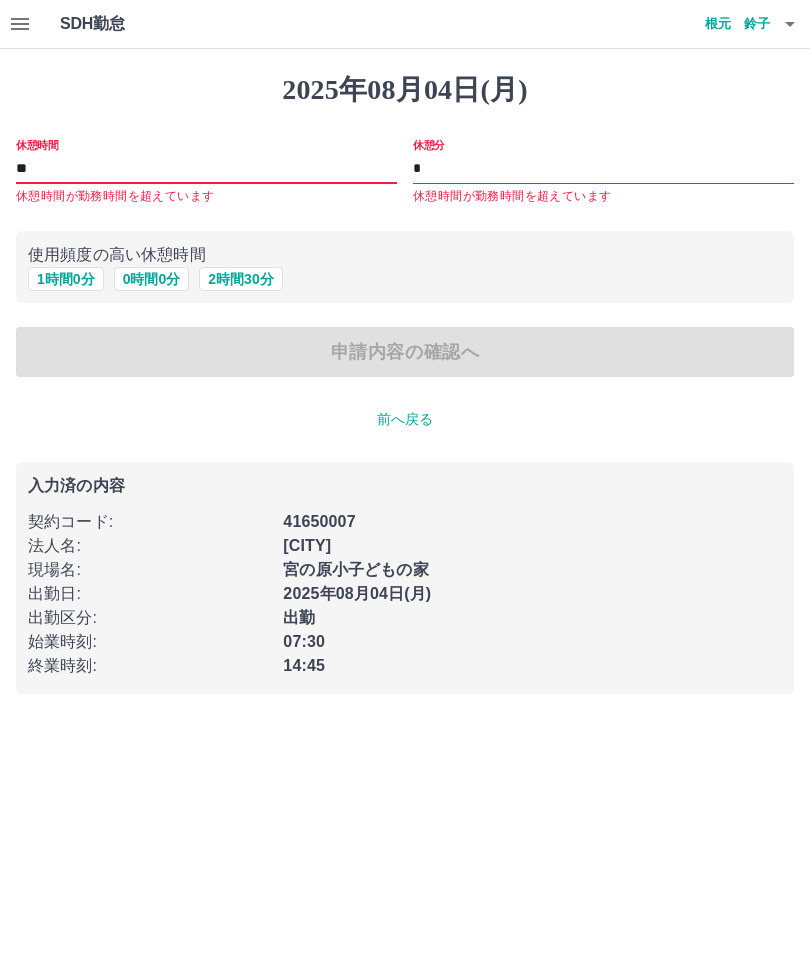 type on "*" 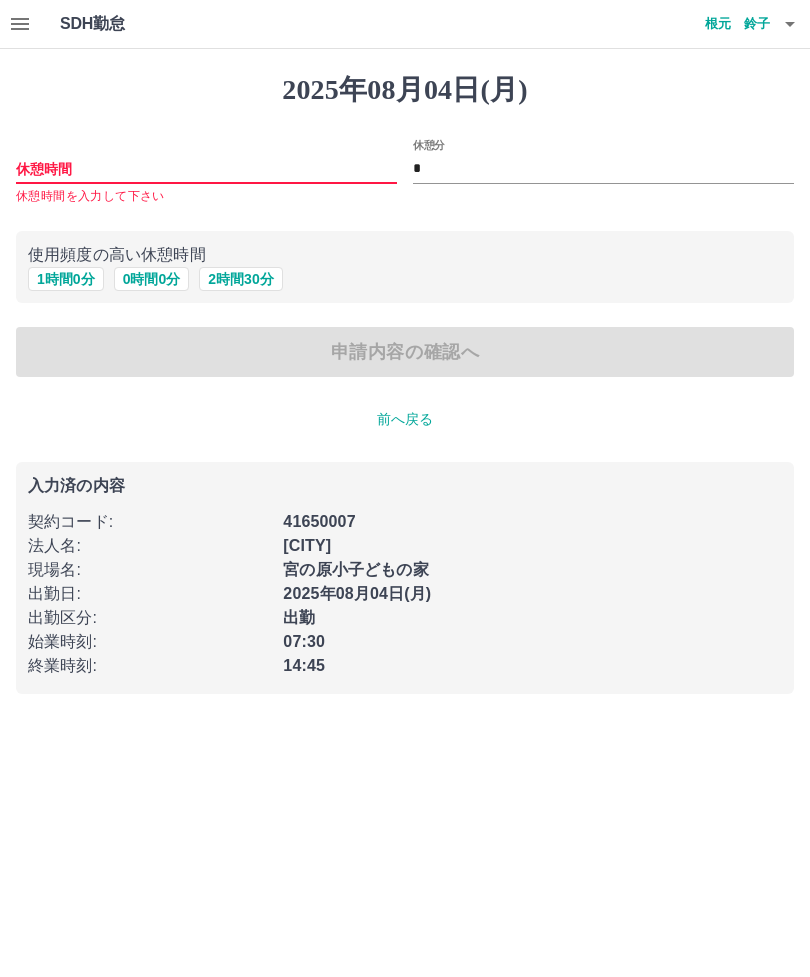 type 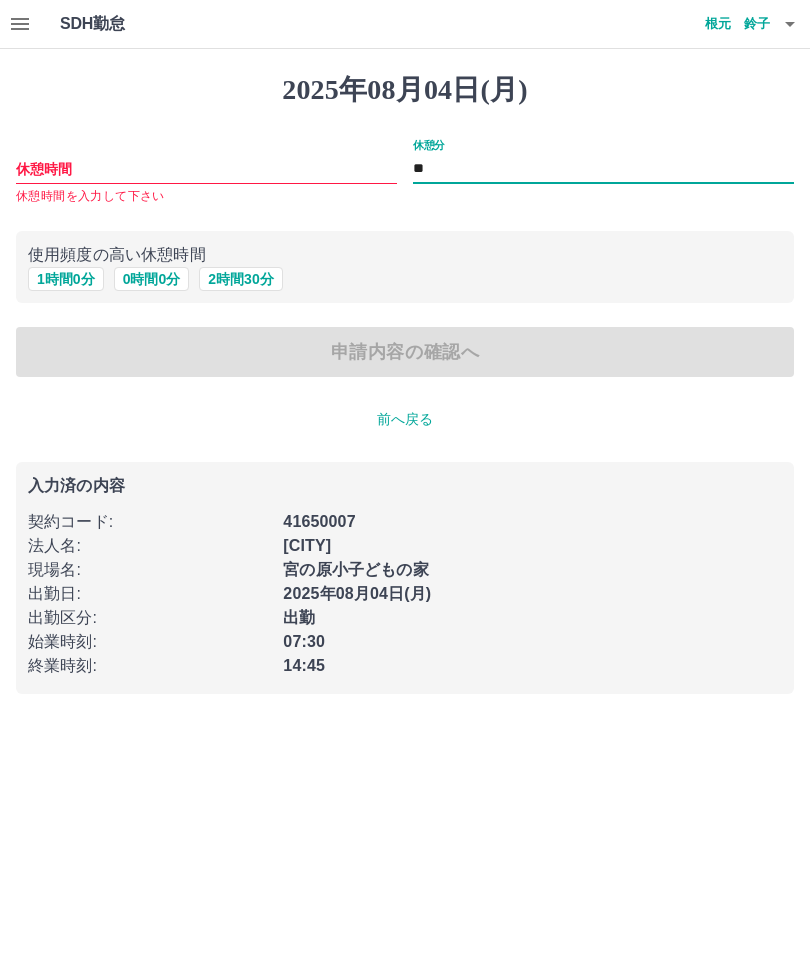 type on "*" 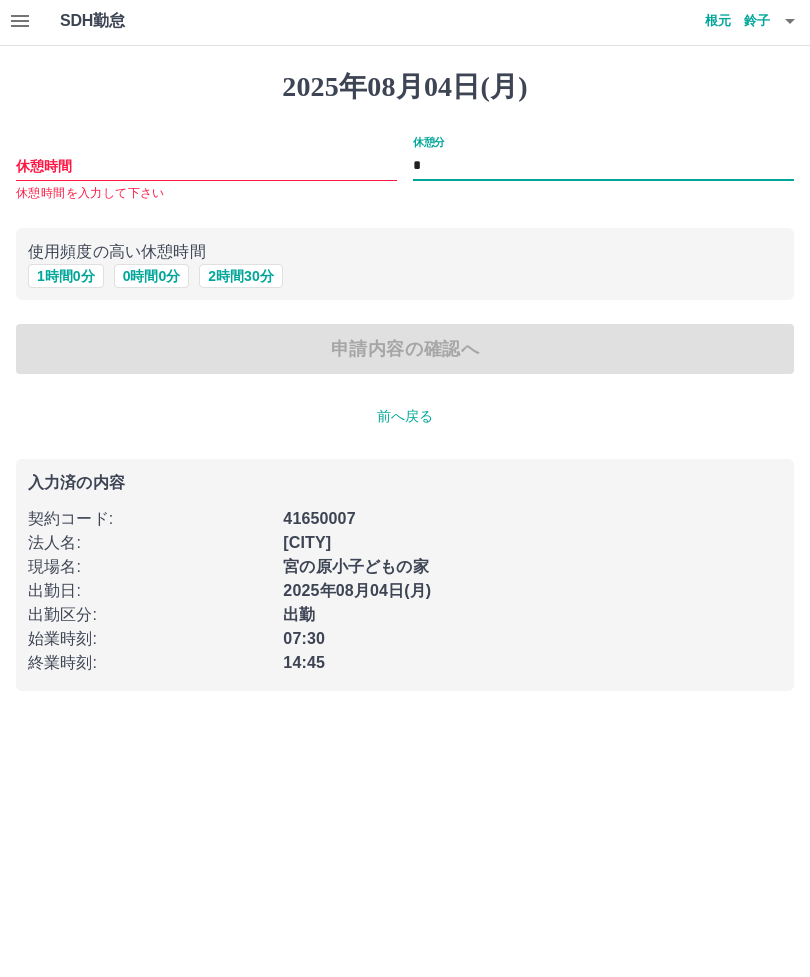 click on "*" at bounding box center [603, 169] 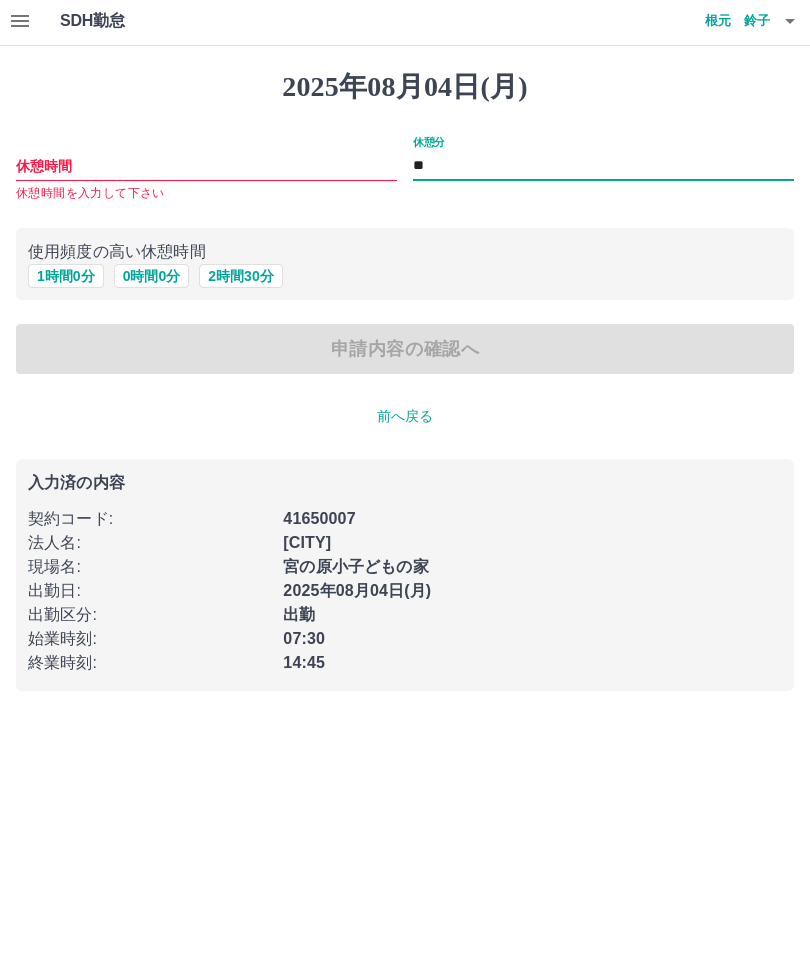 type on "**" 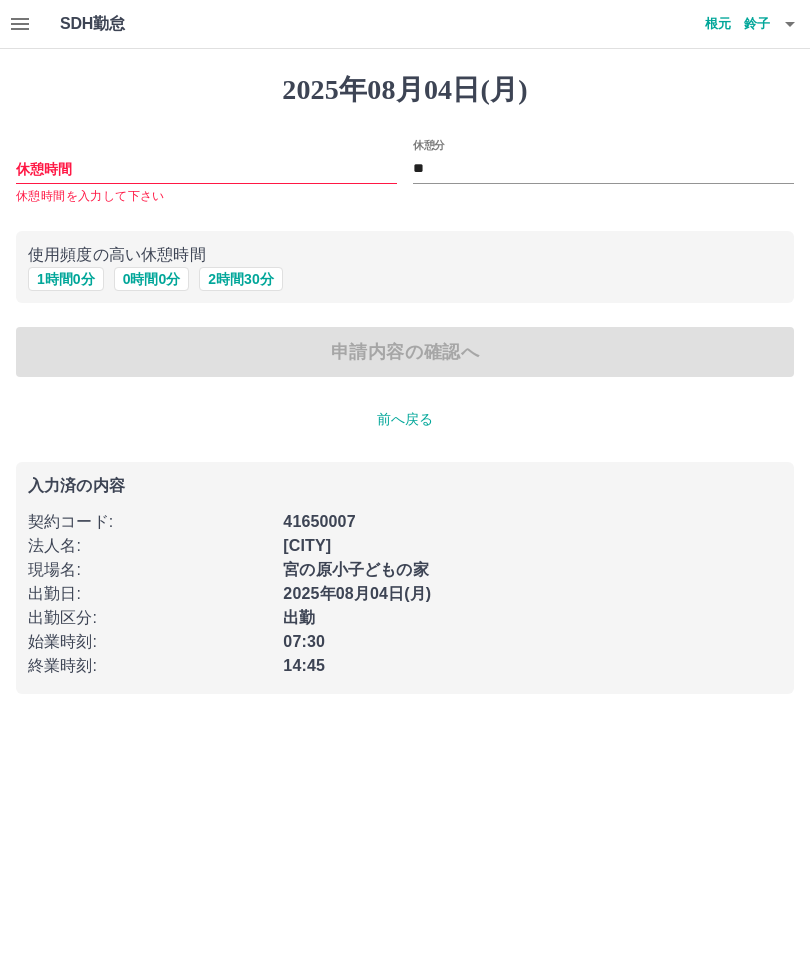 click on "休憩時間 休憩時間を入力して下さい" at bounding box center (206, 173) 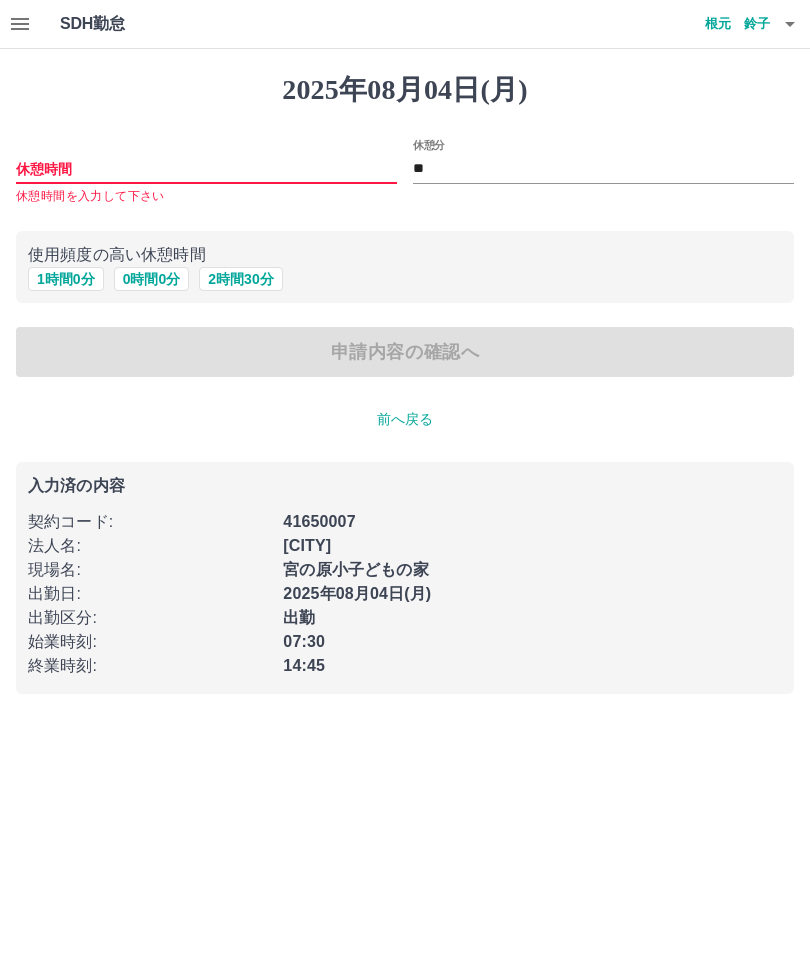 click on "休憩時間" at bounding box center [206, 169] 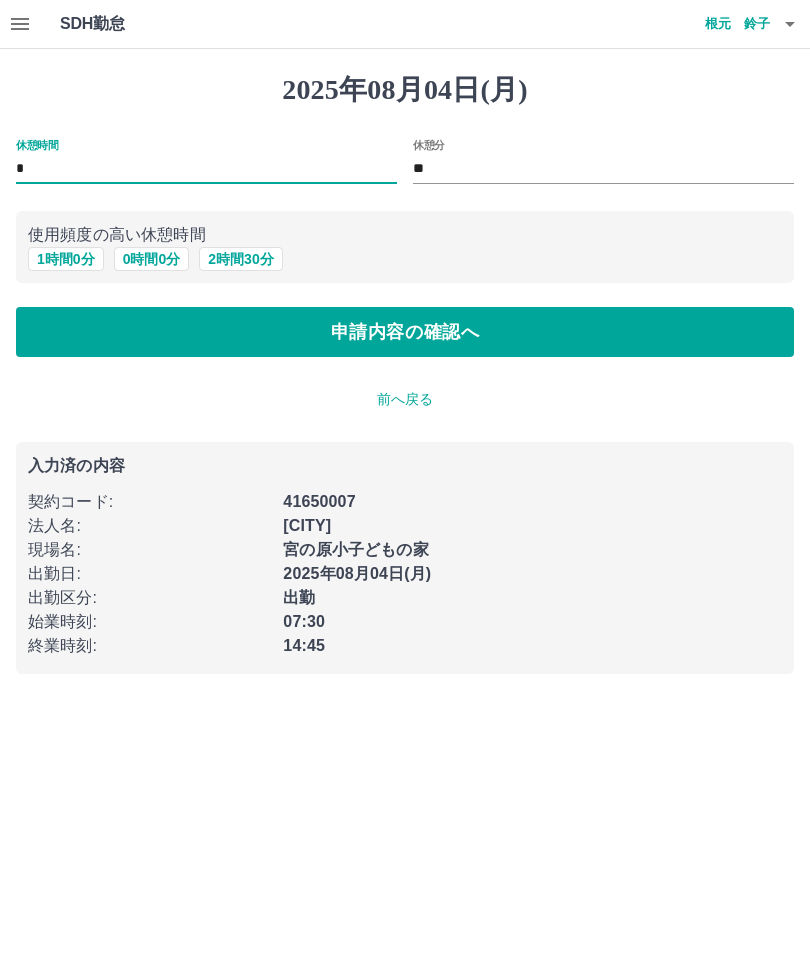 type on "*" 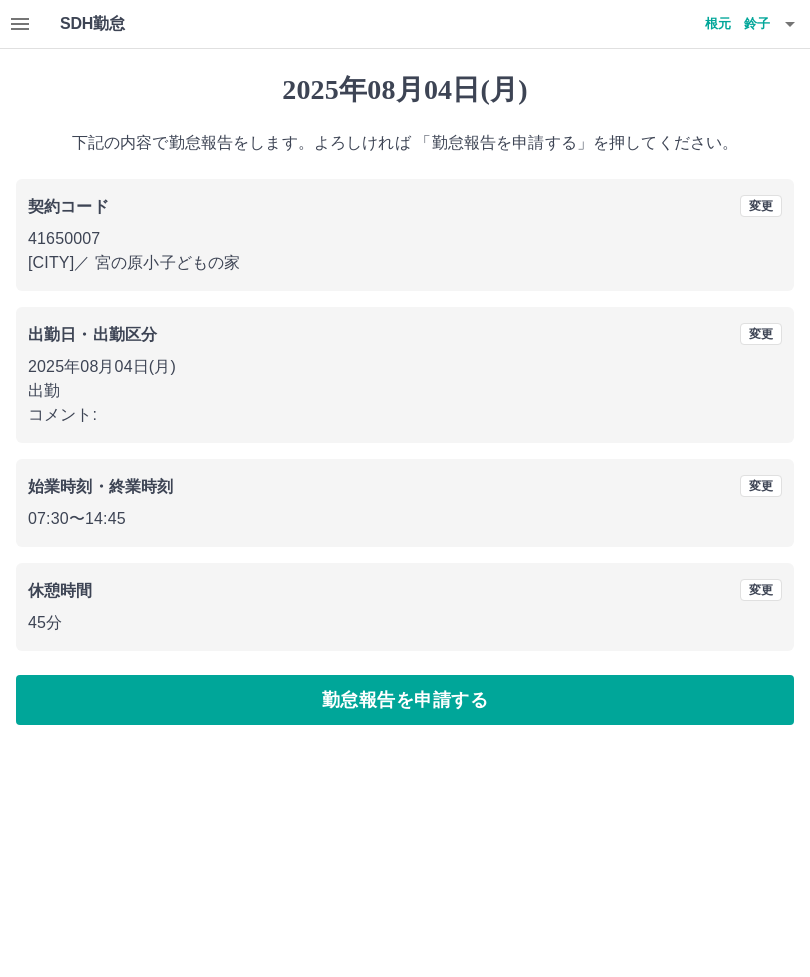 click on "勤怠報告を申請する" at bounding box center (405, 700) 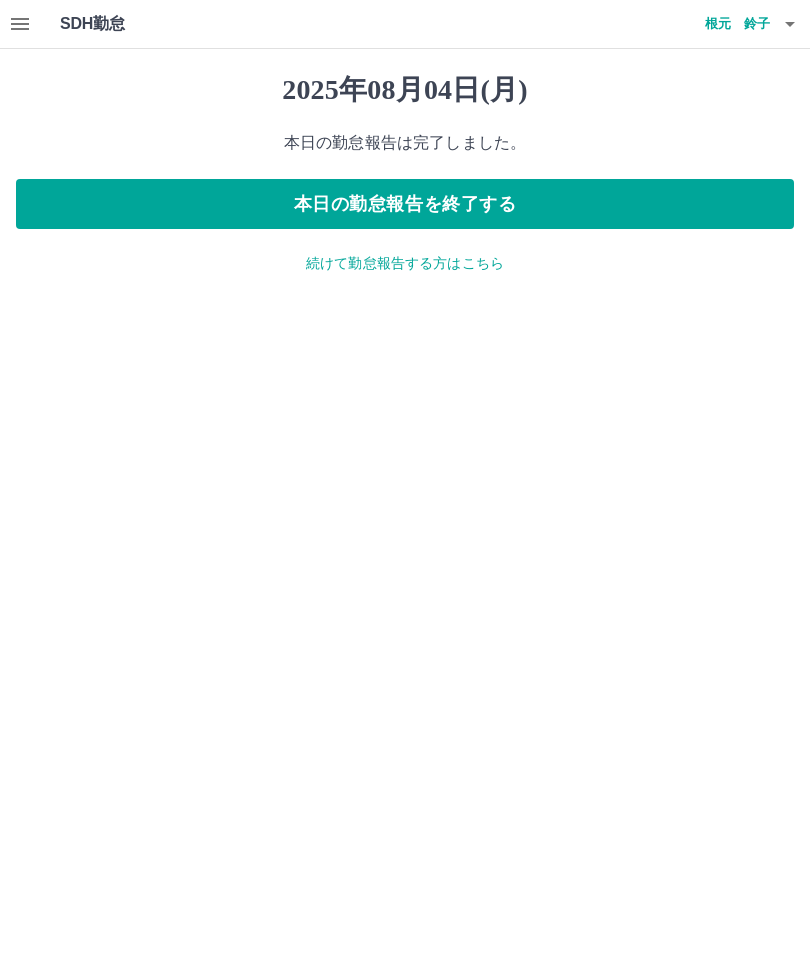 click at bounding box center (790, 24) 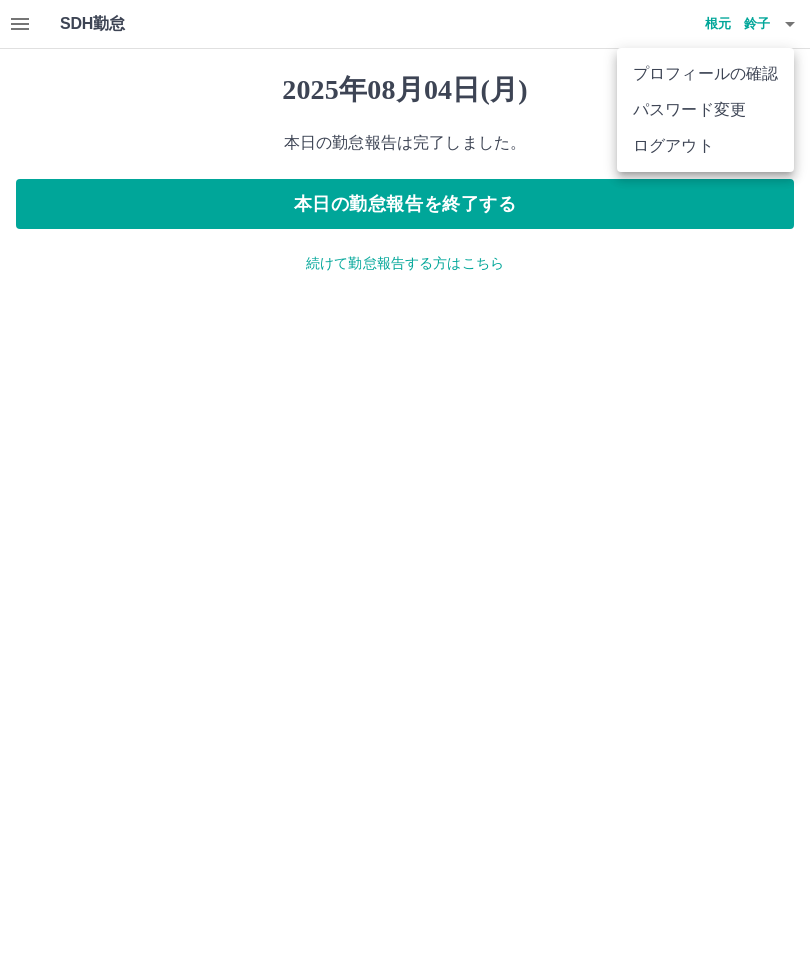 click on "ログアウト" at bounding box center [705, 146] 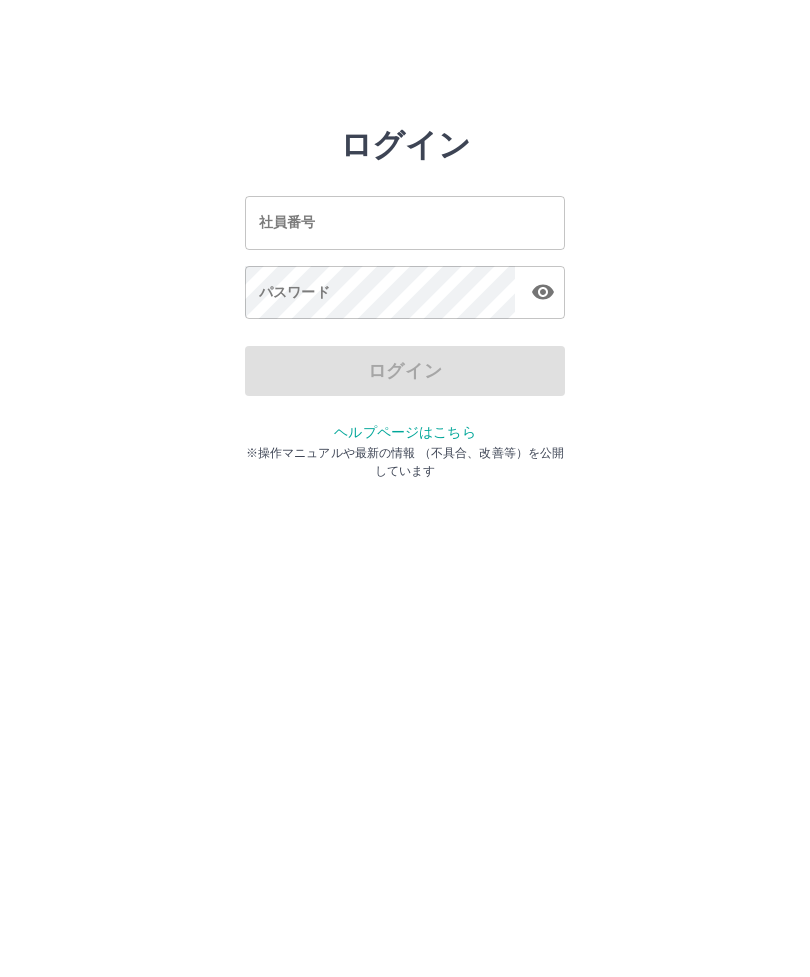 scroll, scrollTop: 0, scrollLeft: 0, axis: both 